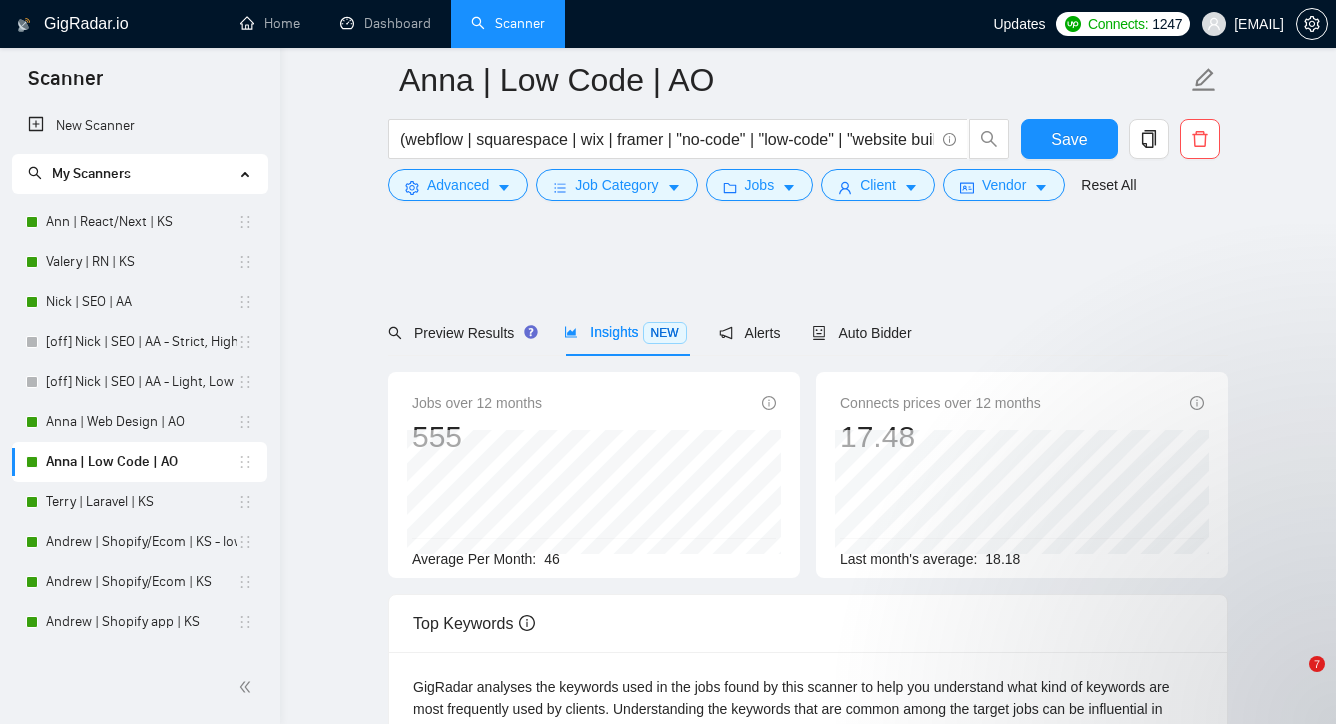scroll, scrollTop: 507, scrollLeft: 0, axis: vertical 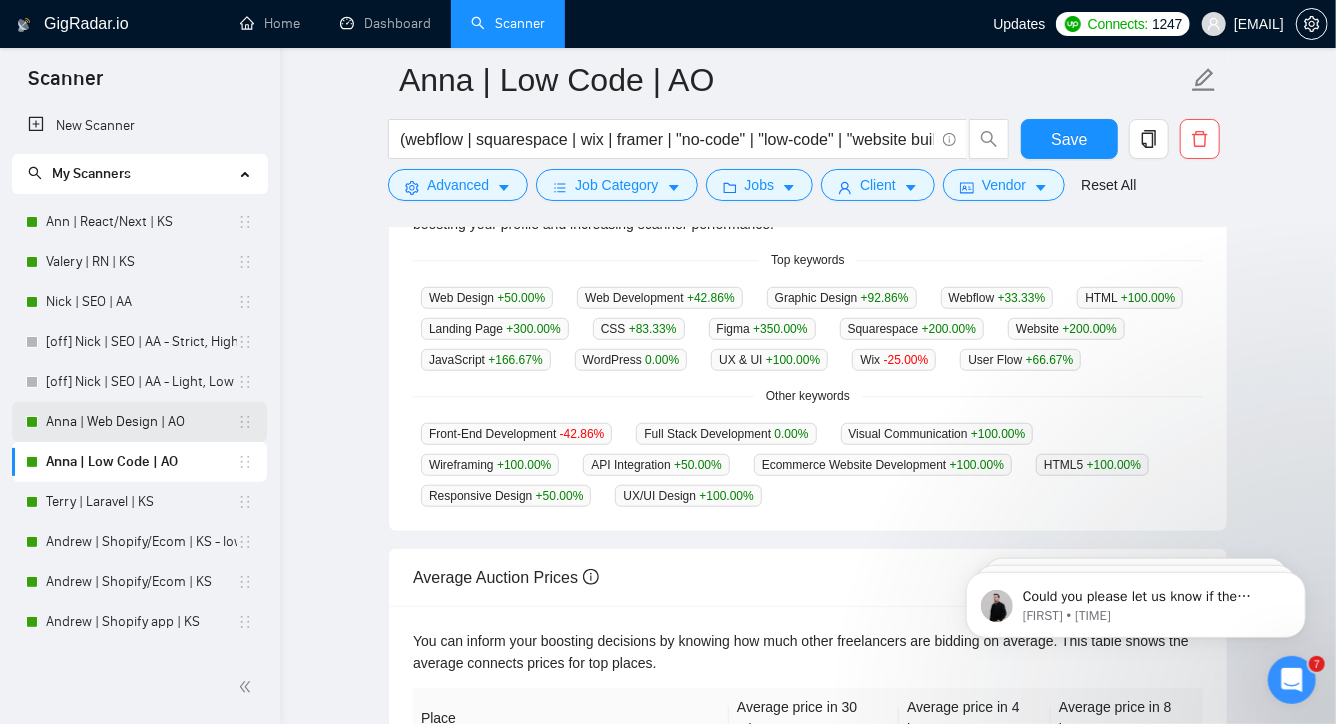 click on "Anna | Web Design | AO" at bounding box center (141, 422) 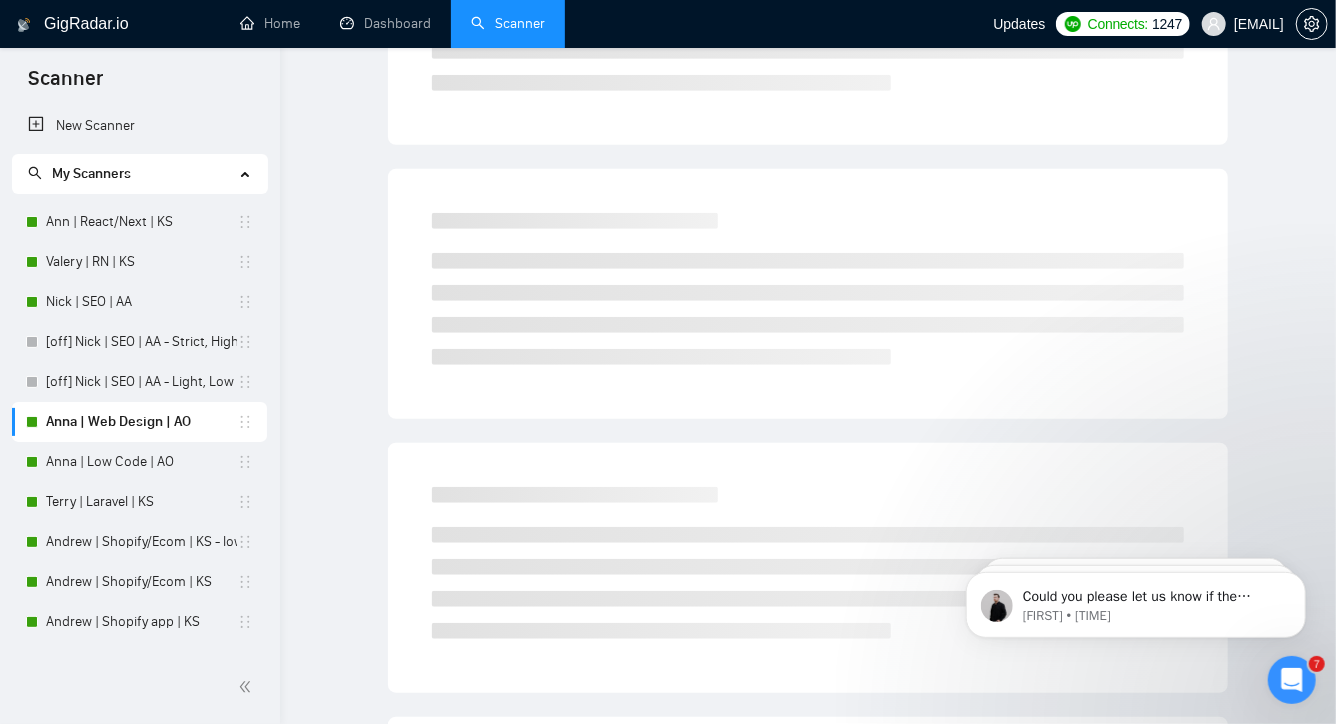scroll, scrollTop: 5, scrollLeft: 0, axis: vertical 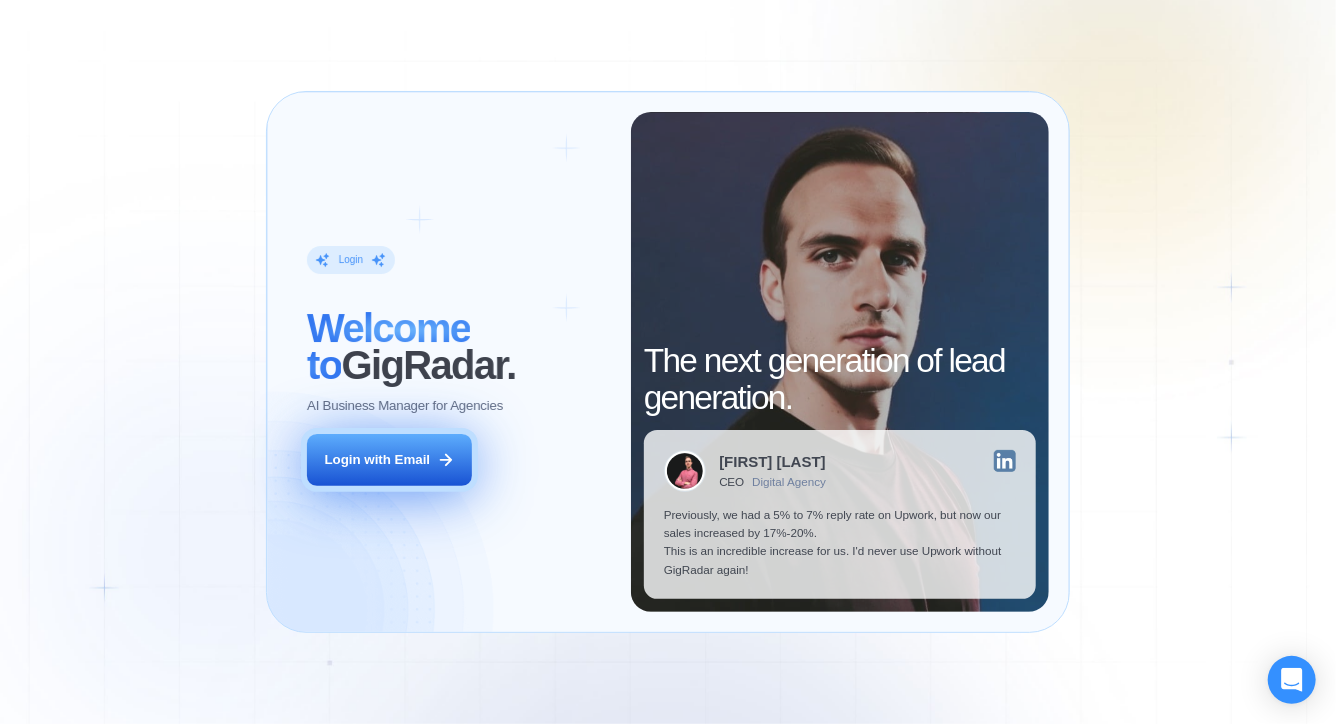 click on "Login with Email" at bounding box center [377, 460] 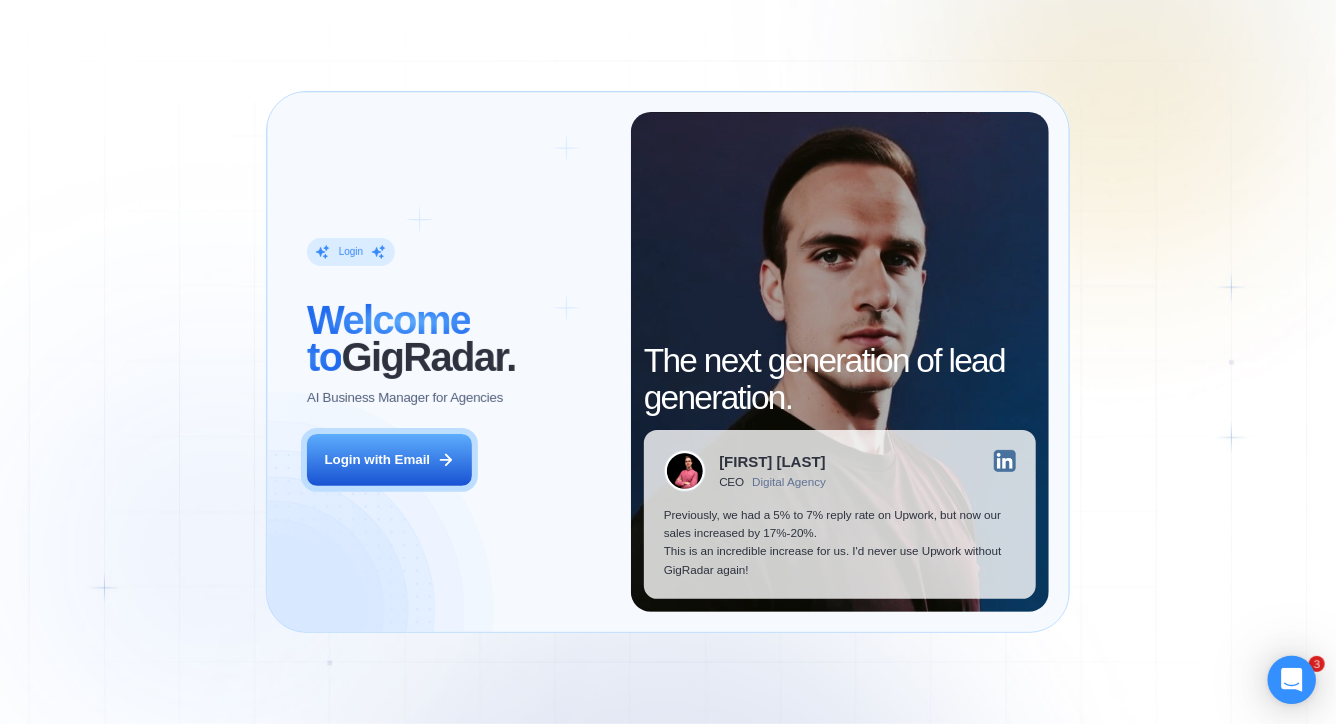 scroll, scrollTop: 0, scrollLeft: 0, axis: both 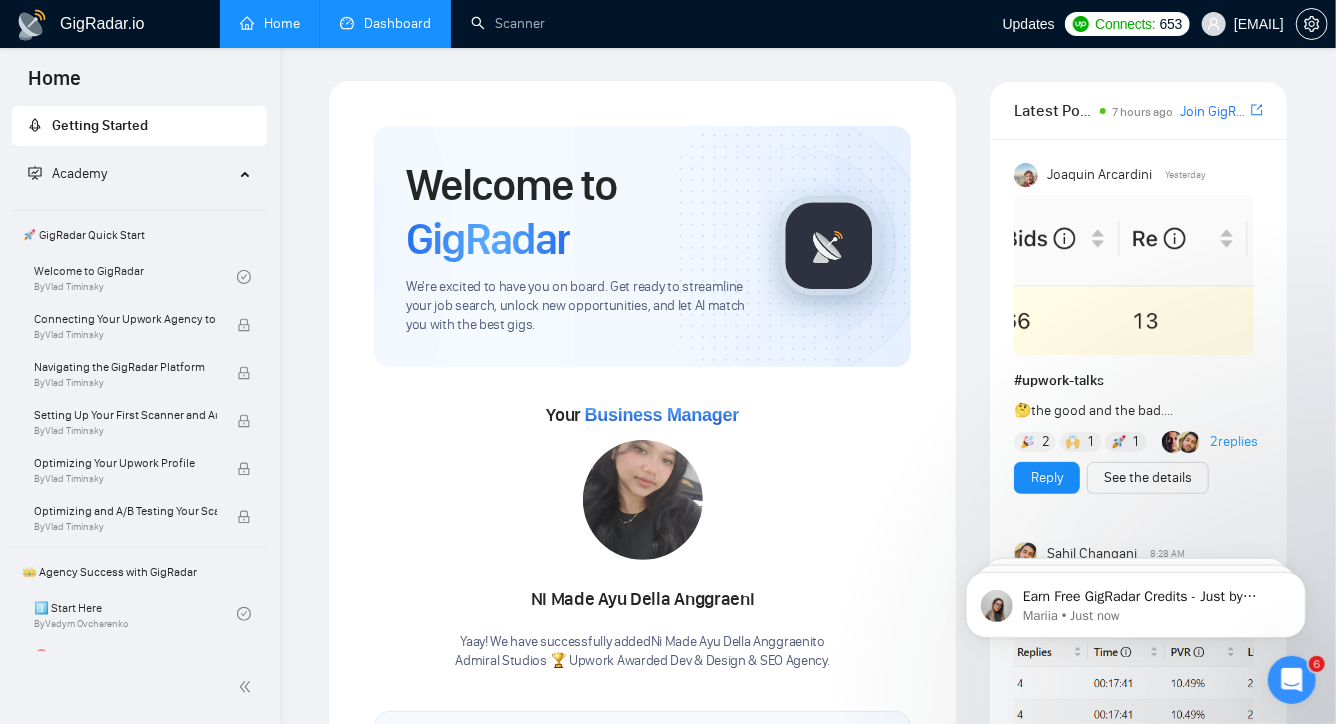click on "Dashboard" at bounding box center [385, 23] 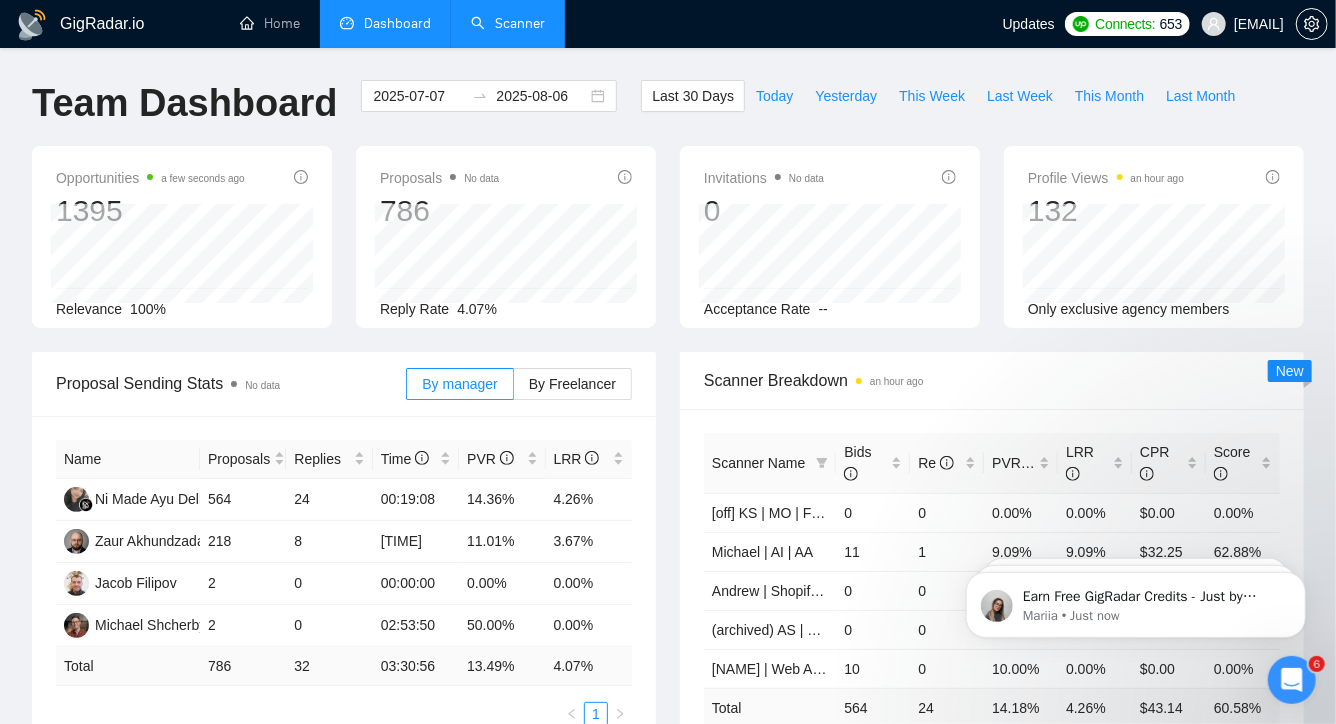 click on "Scanner" at bounding box center [508, 23] 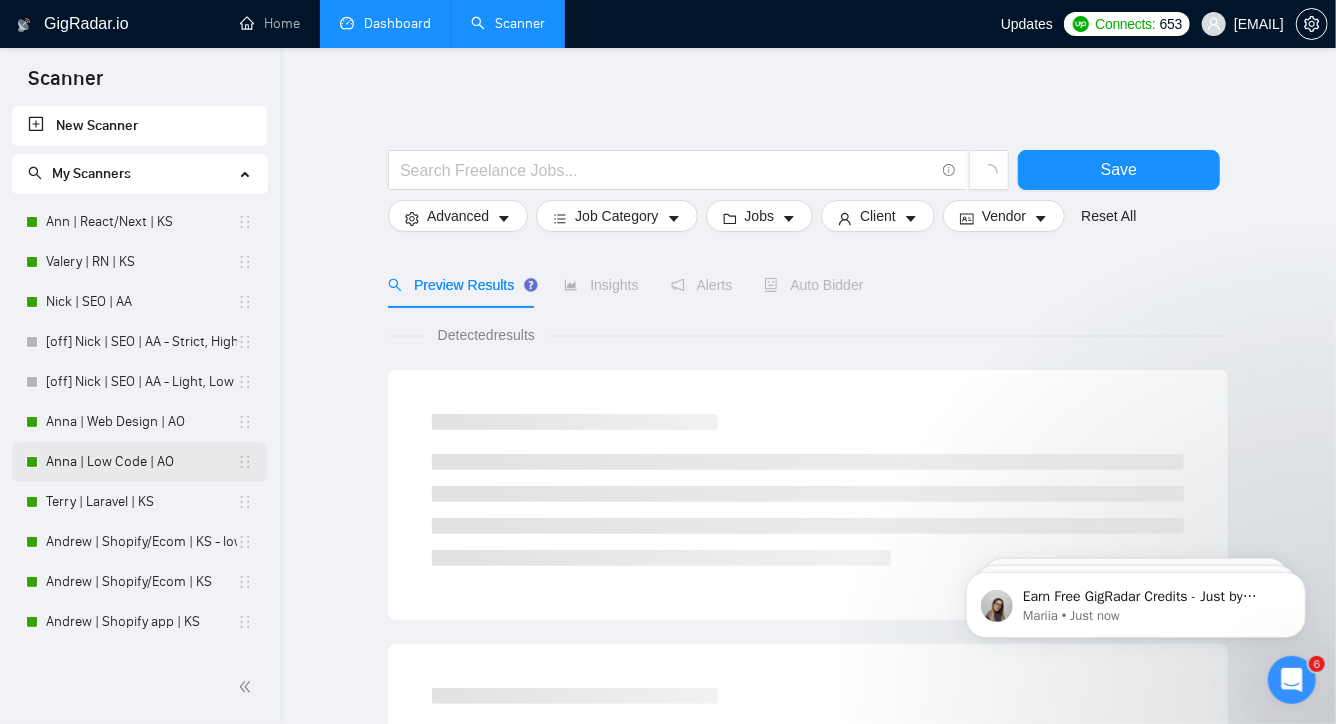 click on "Anna | Low Code | AO" at bounding box center [141, 462] 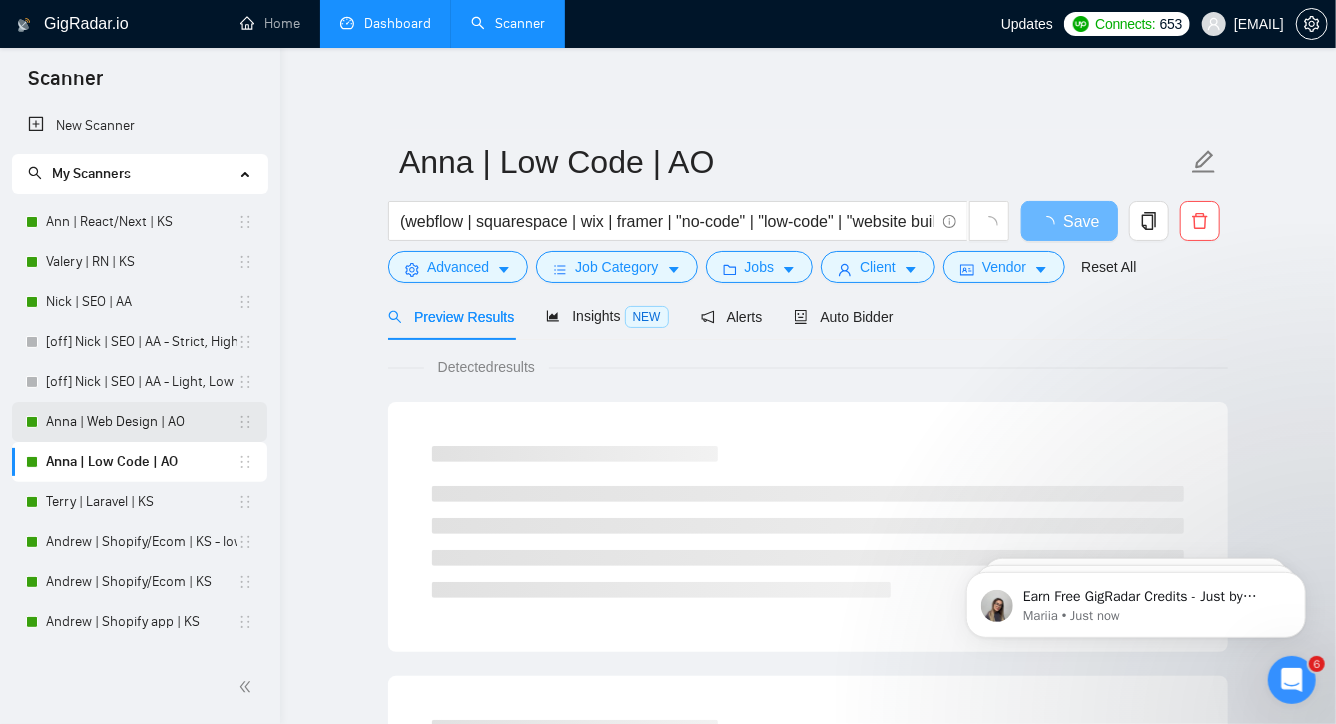 click on "Anna | Web Design | AO" at bounding box center (141, 422) 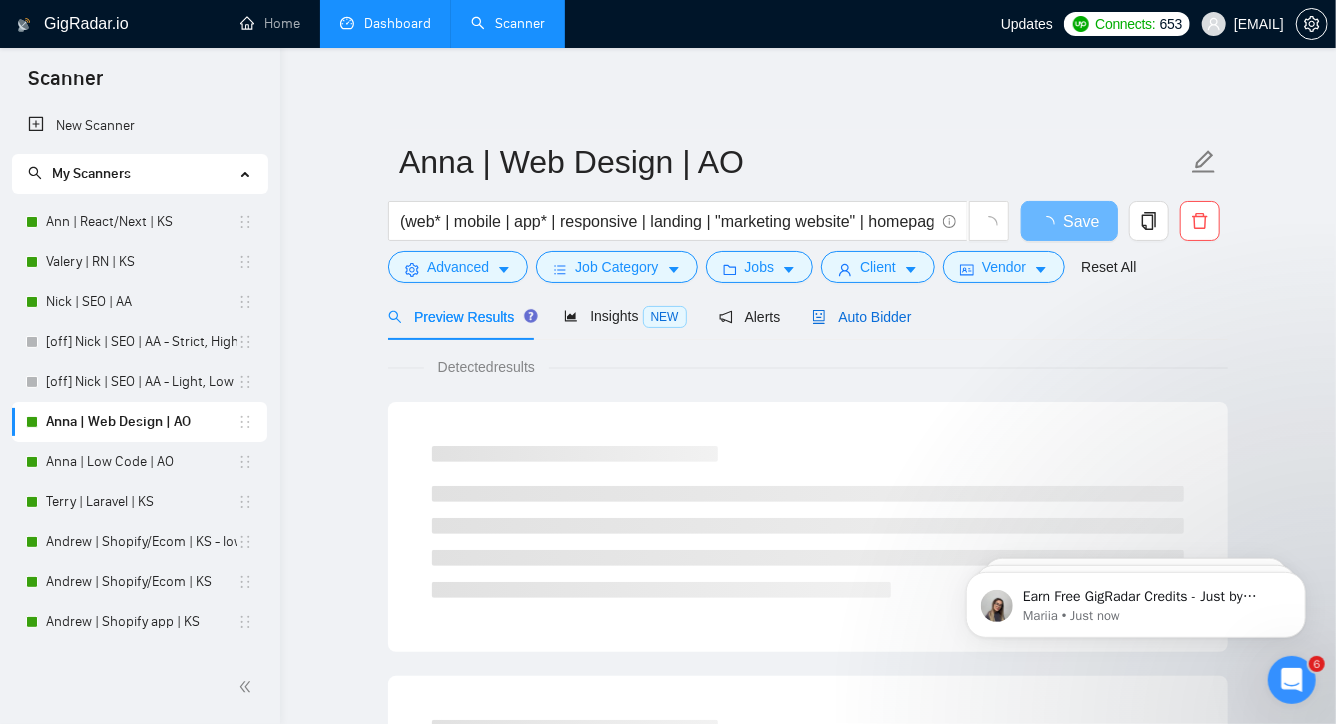 click on "Auto Bidder" at bounding box center (861, 317) 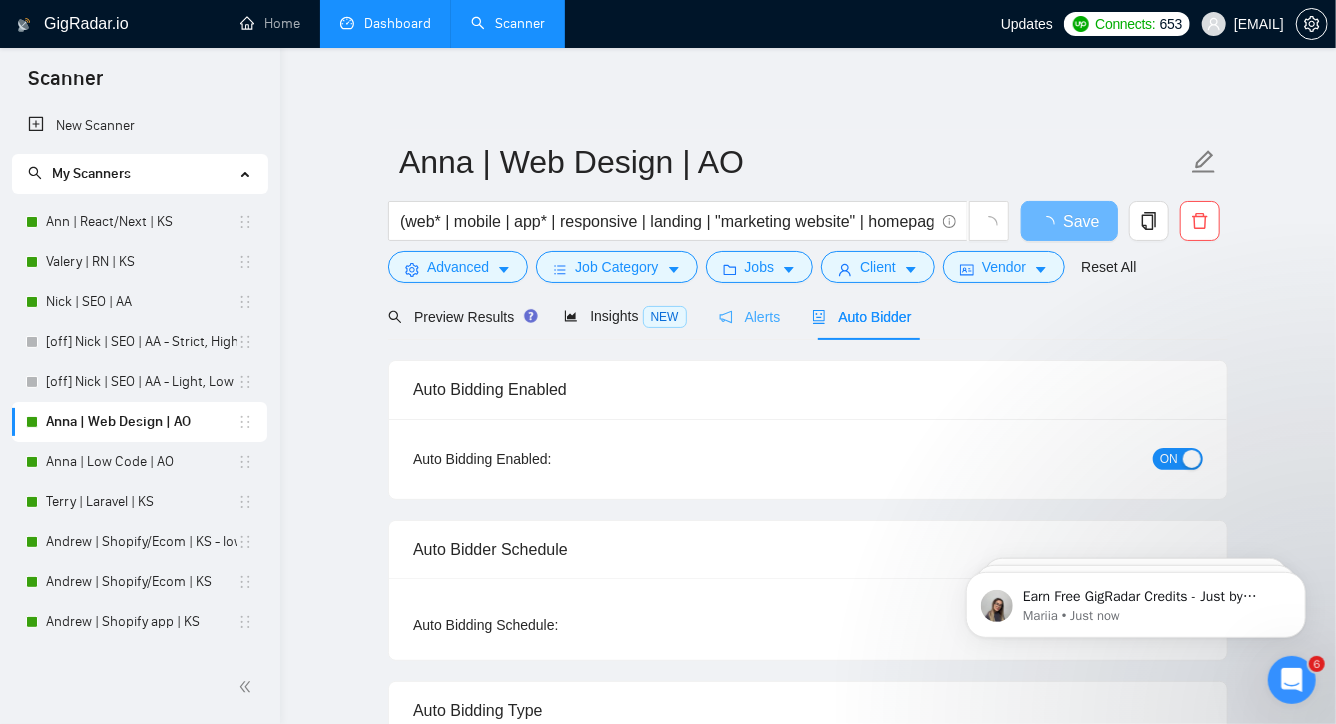 type 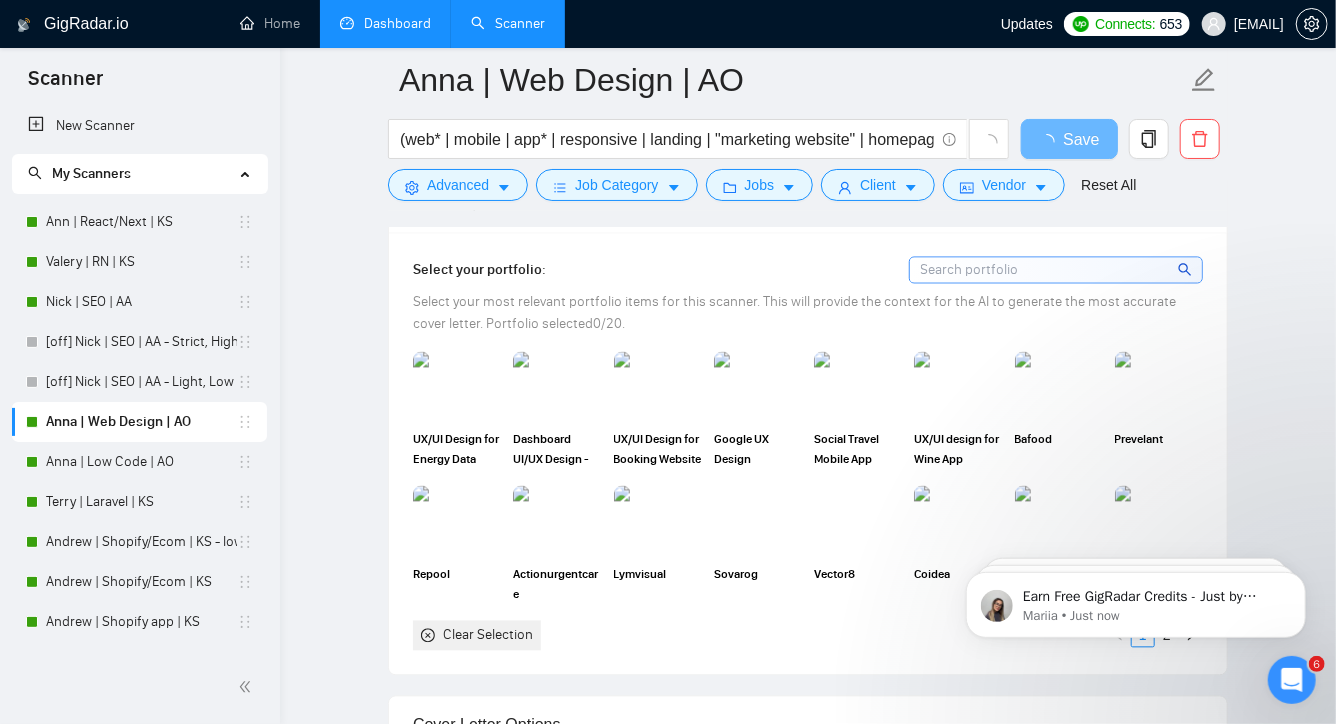 scroll, scrollTop: 1837, scrollLeft: 0, axis: vertical 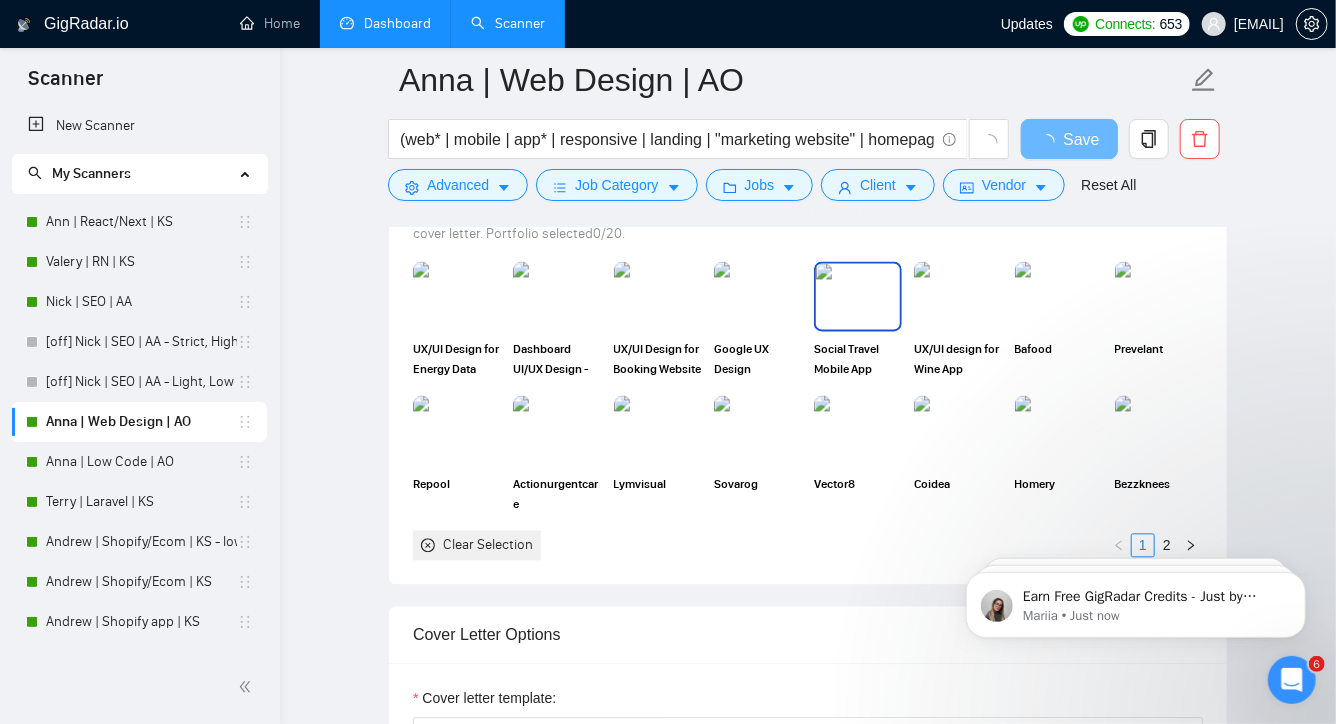 click at bounding box center [858, 297] 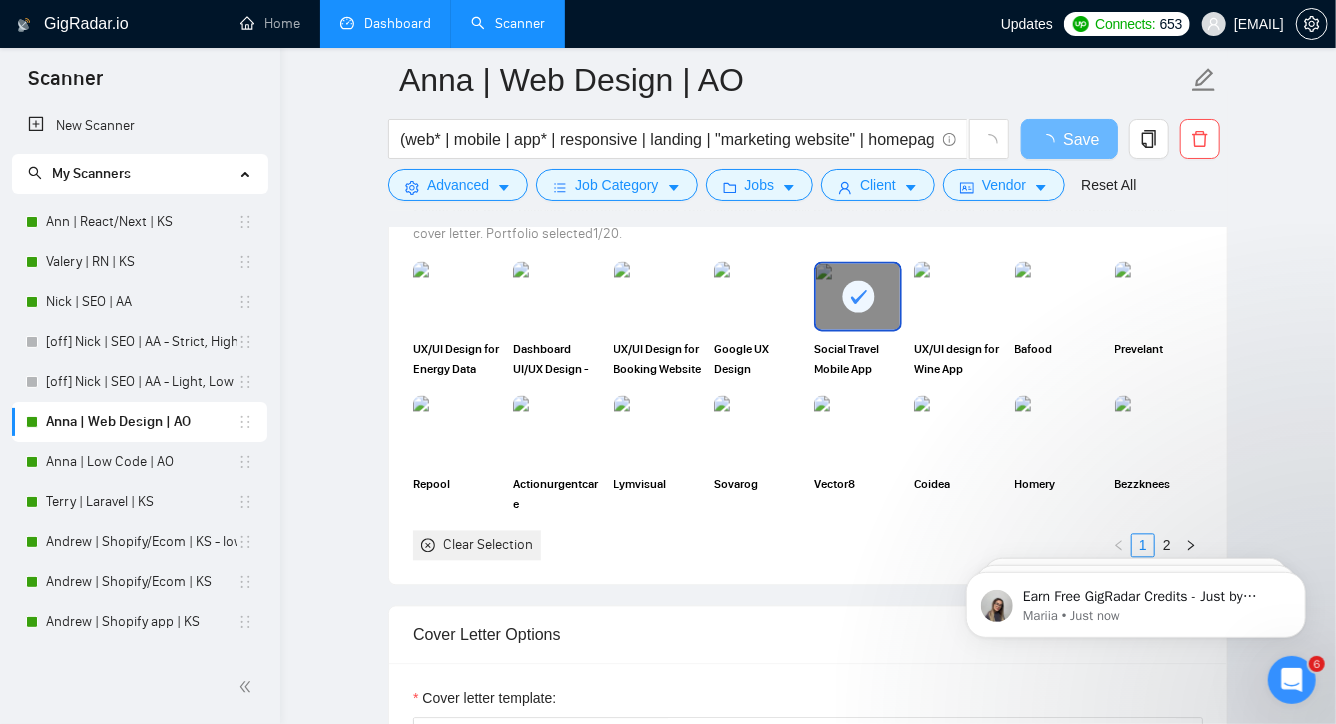 click on "Earn Free GigRadar Credits - Just by Sharing Your Story! 💬 Want more credits for sending proposals? It’s simple - share, inspire, and get rewarded! 🤫 Here’s how you can earn free credits: Introduce yourself in the #intros channel of the GigRadar Upwork Community and grab +20 credits for sending bids., Post your success story (closed projects, high LRR, etc.) in the #general channel and claim +50 credits for sending bids. Why? GigRadar is building a powerful network of freelancers and agencies. We want you to make valuable connections, showcase your wins, and inspire others while getting rewarded! 🚀 Not a member yet? Join our Slack community now 👉 Join Slack Community Claiming your credits is easy: Reply to this message with a screenshot of your post, and our Tech Support Team will instantly top up your credits! 💸 [NAME] • Just now [NAME] • 1d ago [NAME] • 1w ago" at bounding box center [1135, 599] 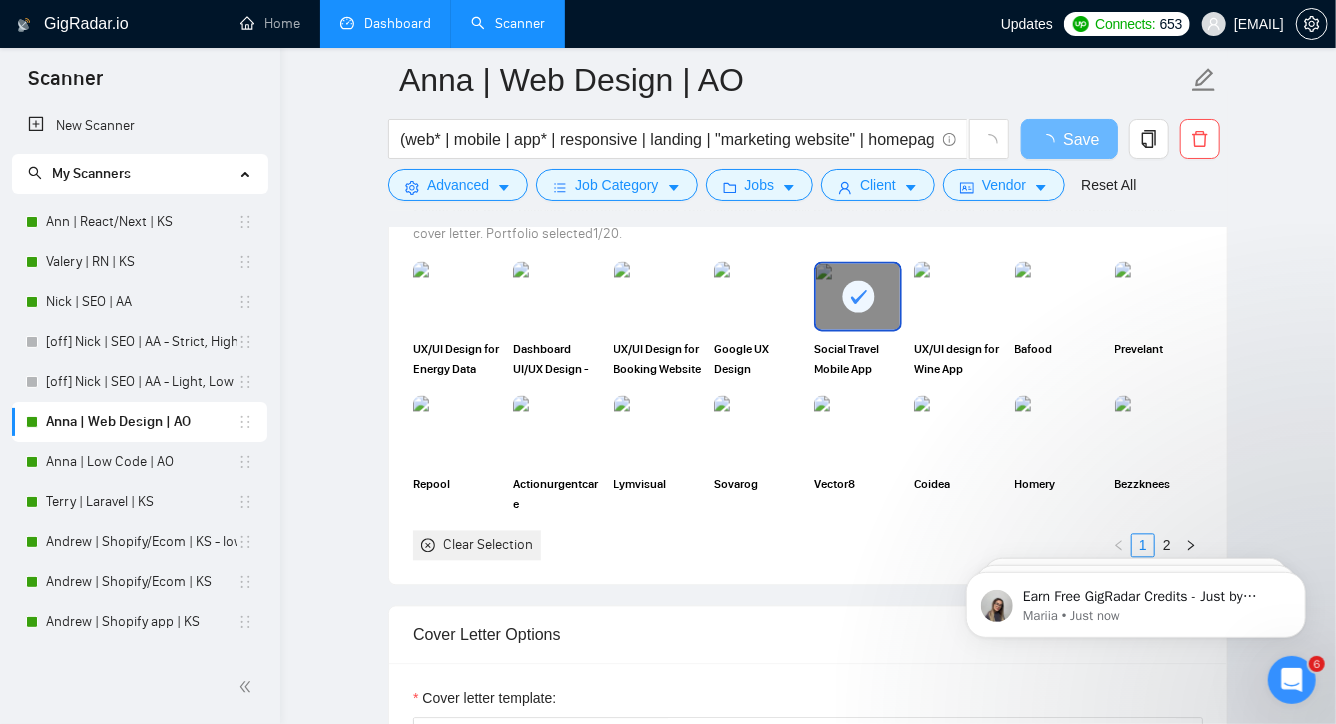 scroll, scrollTop: 1868, scrollLeft: 0, axis: vertical 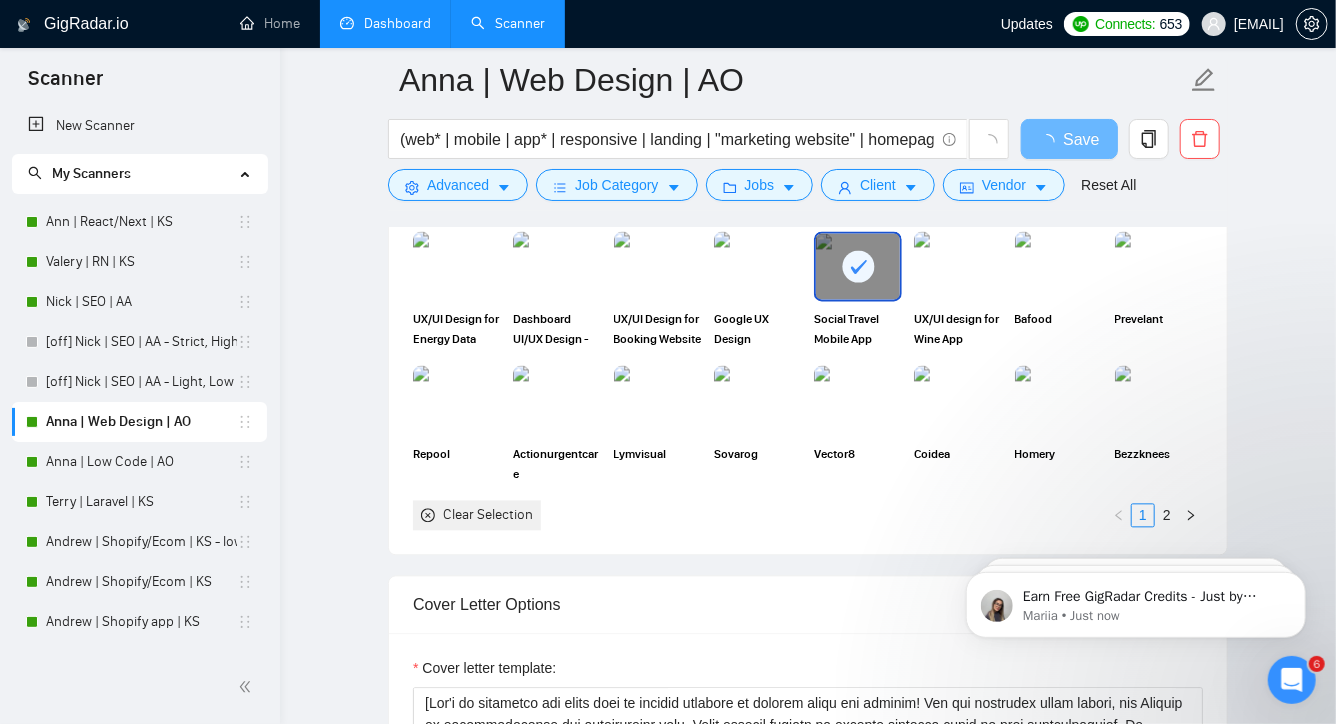 click at bounding box center [1159, 400] 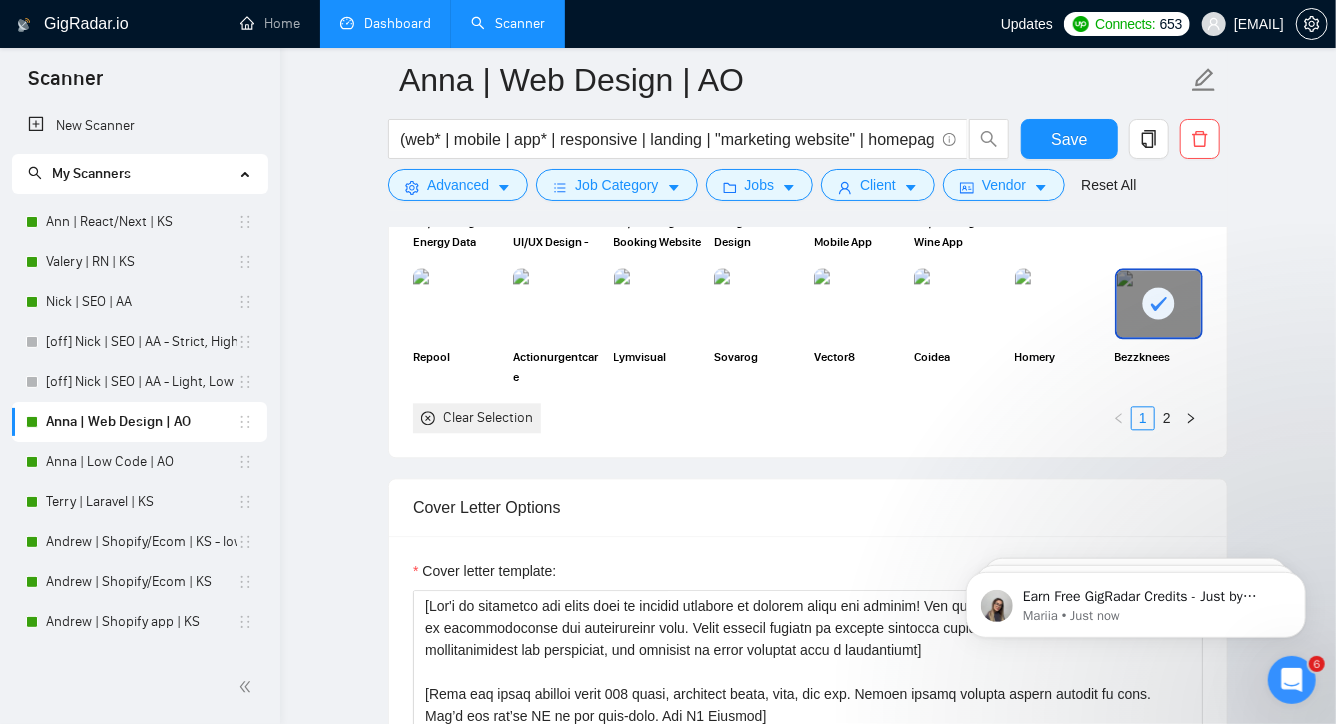 scroll, scrollTop: 2102, scrollLeft: 0, axis: vertical 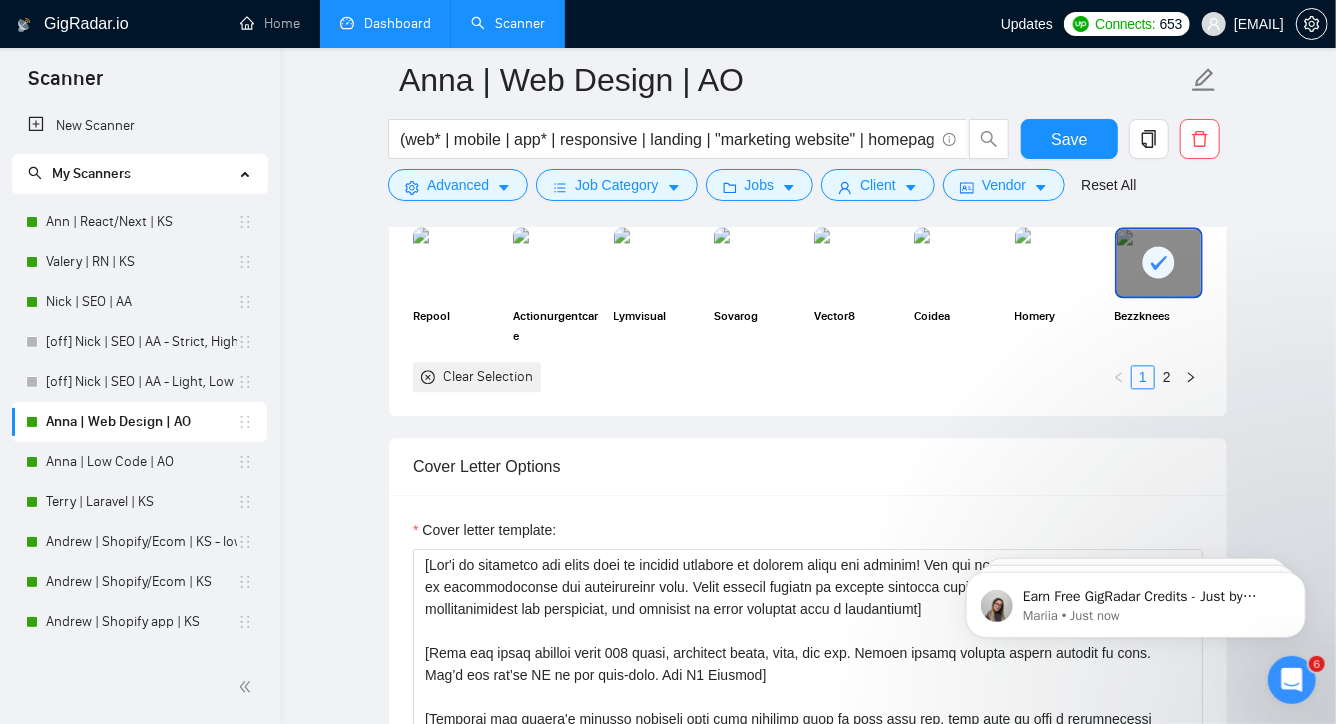 click at bounding box center (1159, 262) 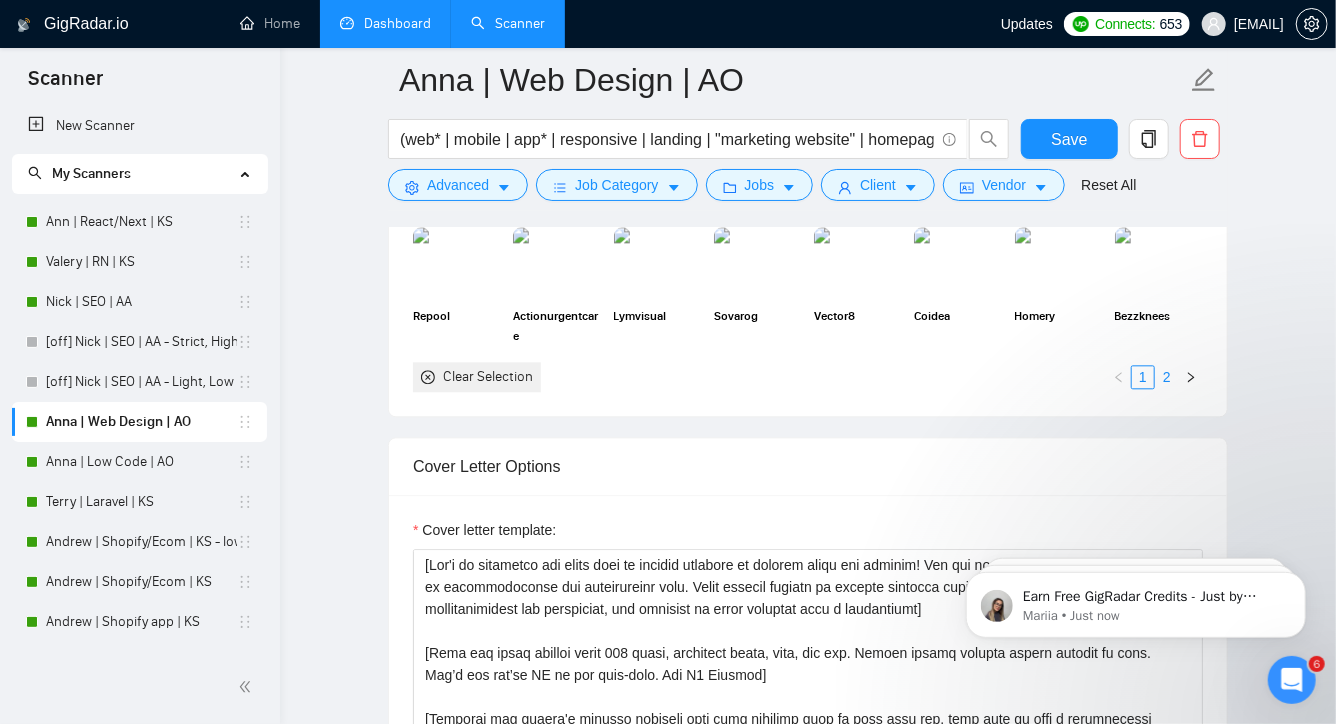 click on "2" at bounding box center (1167, 377) 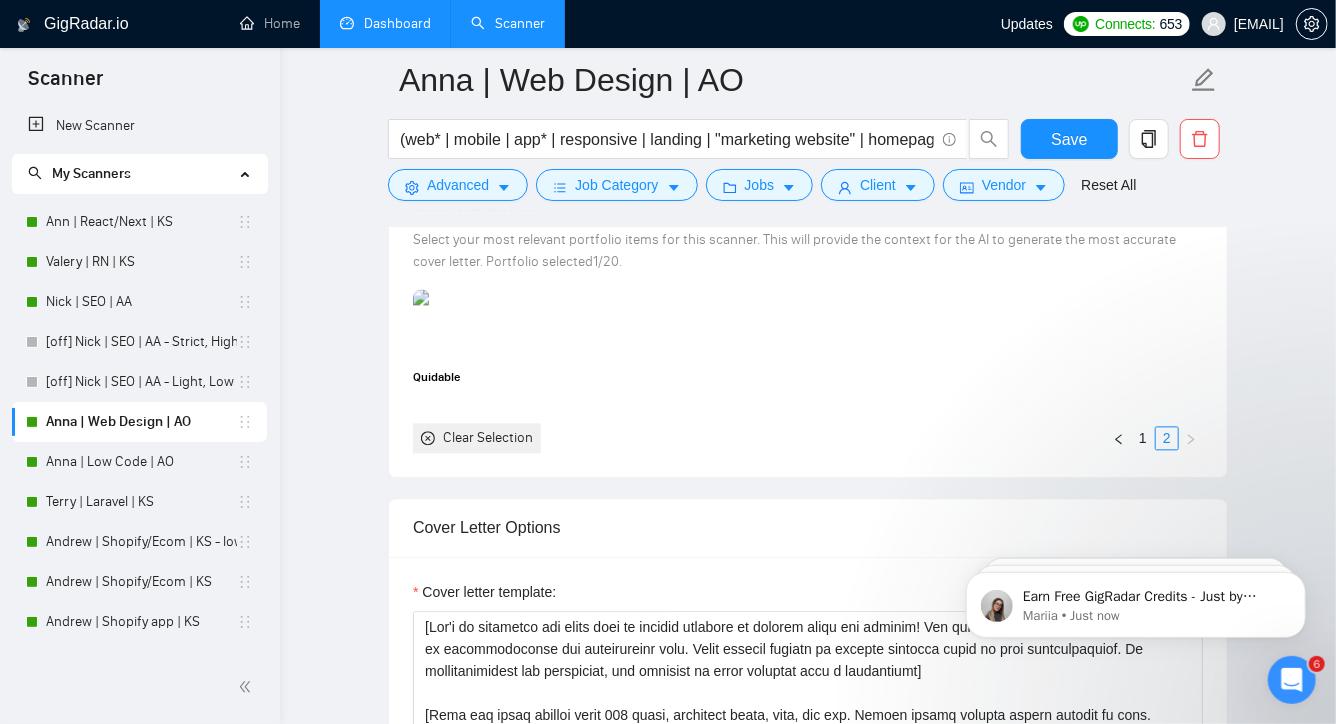 scroll, scrollTop: 1904, scrollLeft: 0, axis: vertical 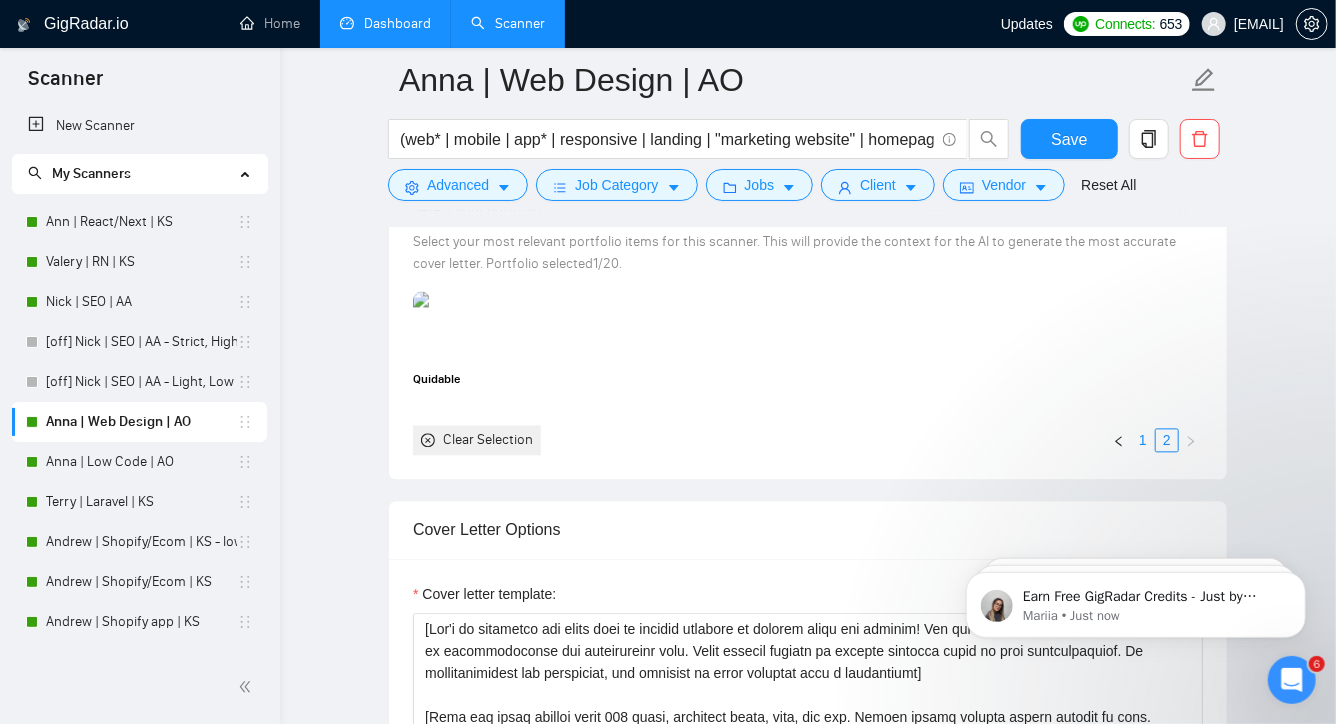 click on "1" at bounding box center (1143, 440) 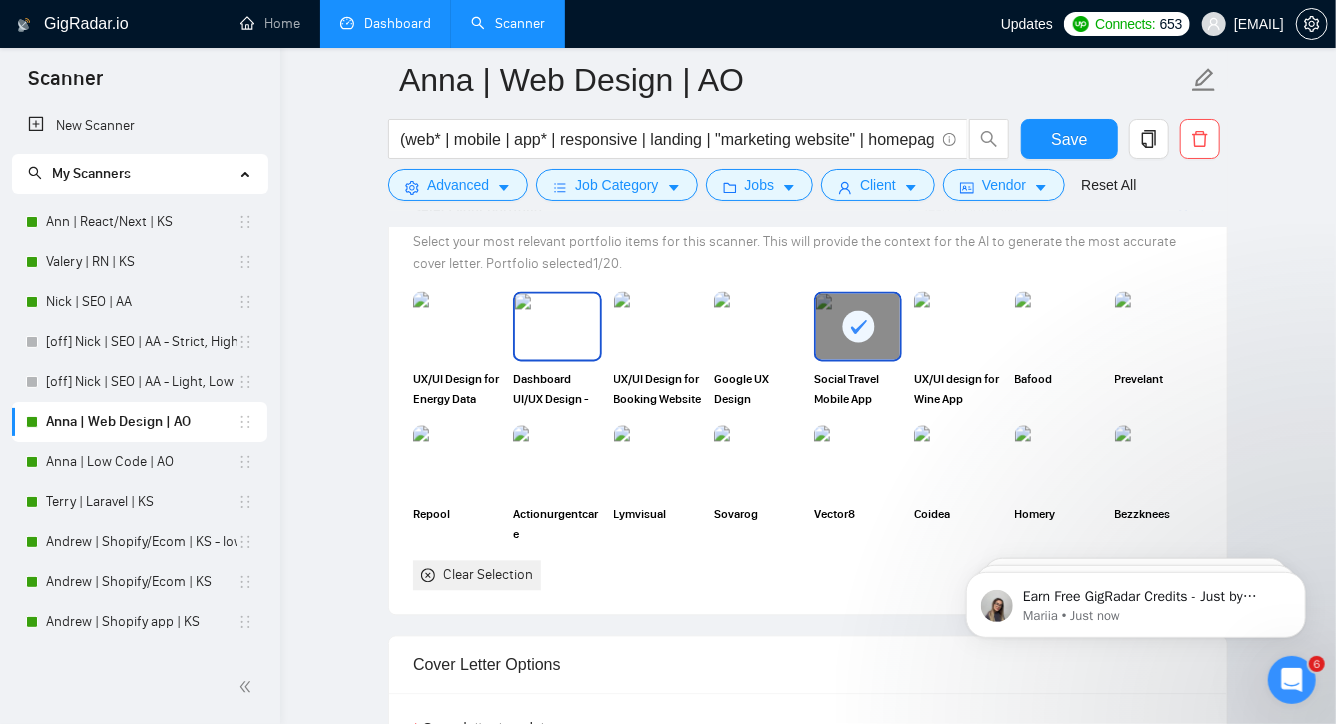 click at bounding box center (557, 326) 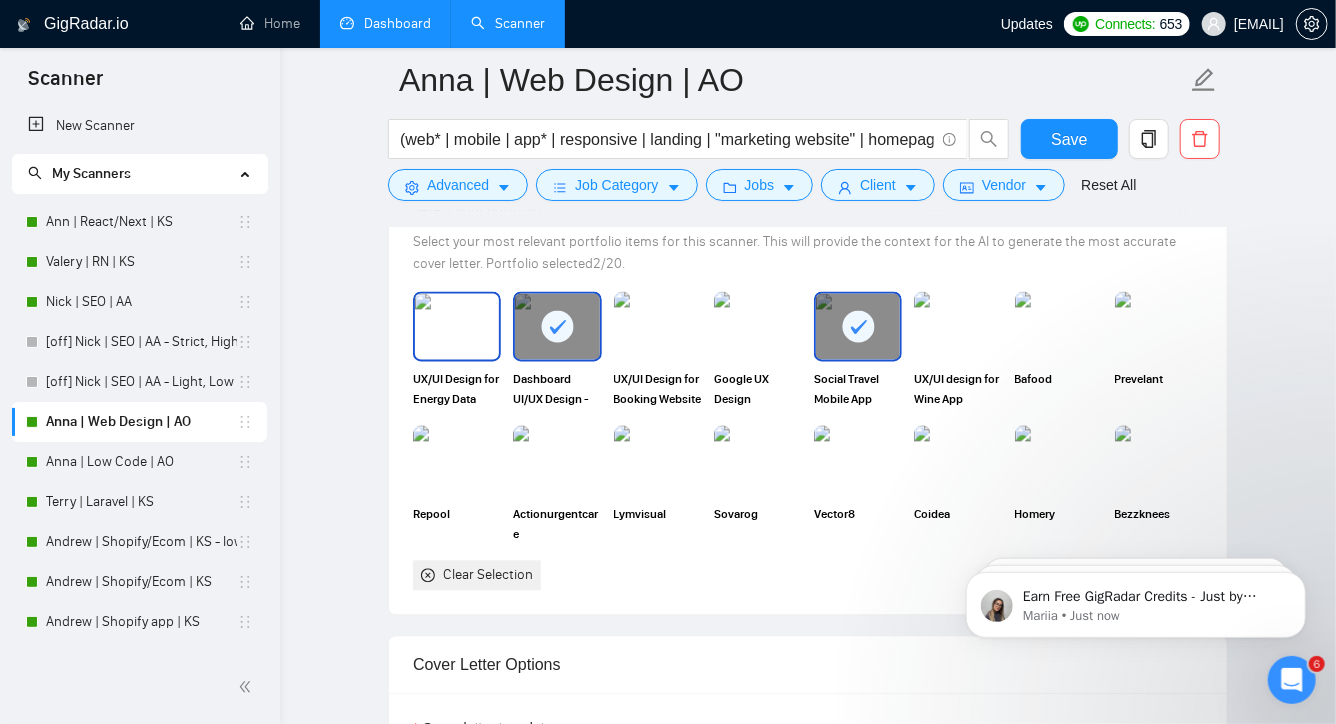 click at bounding box center [457, 326] 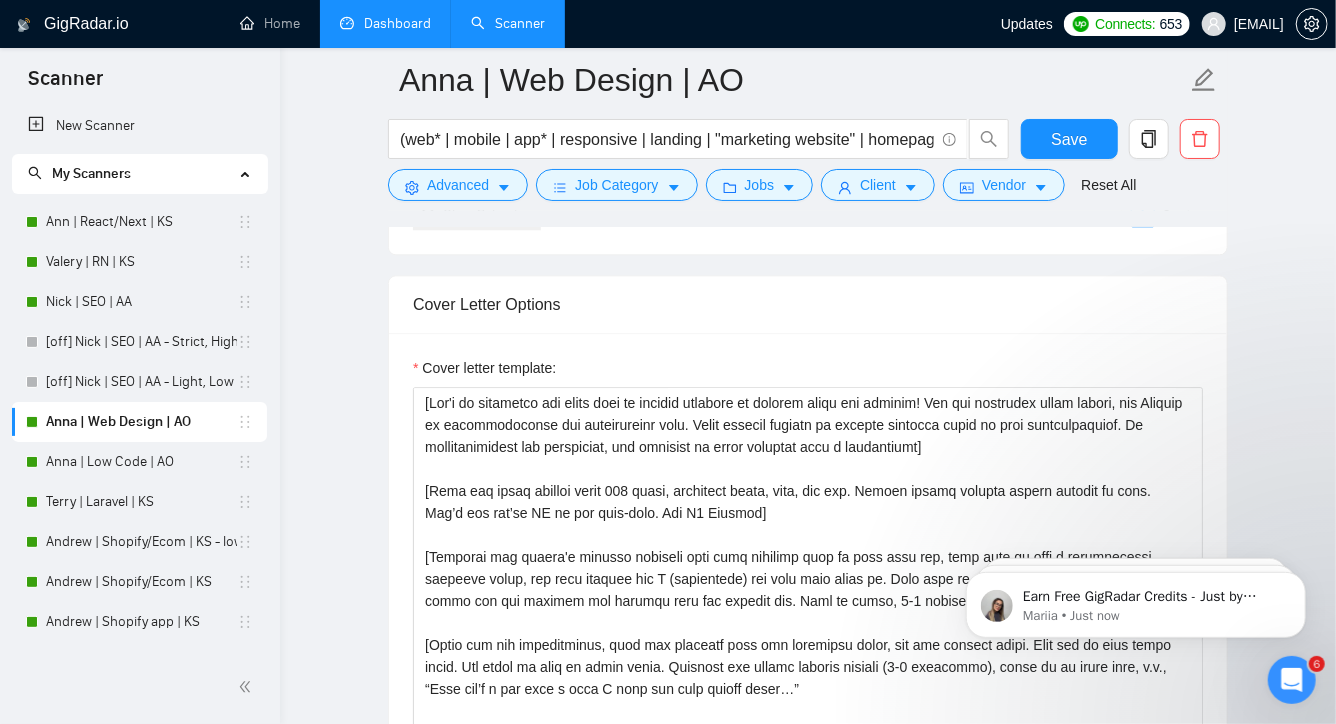 scroll, scrollTop: 2323, scrollLeft: 0, axis: vertical 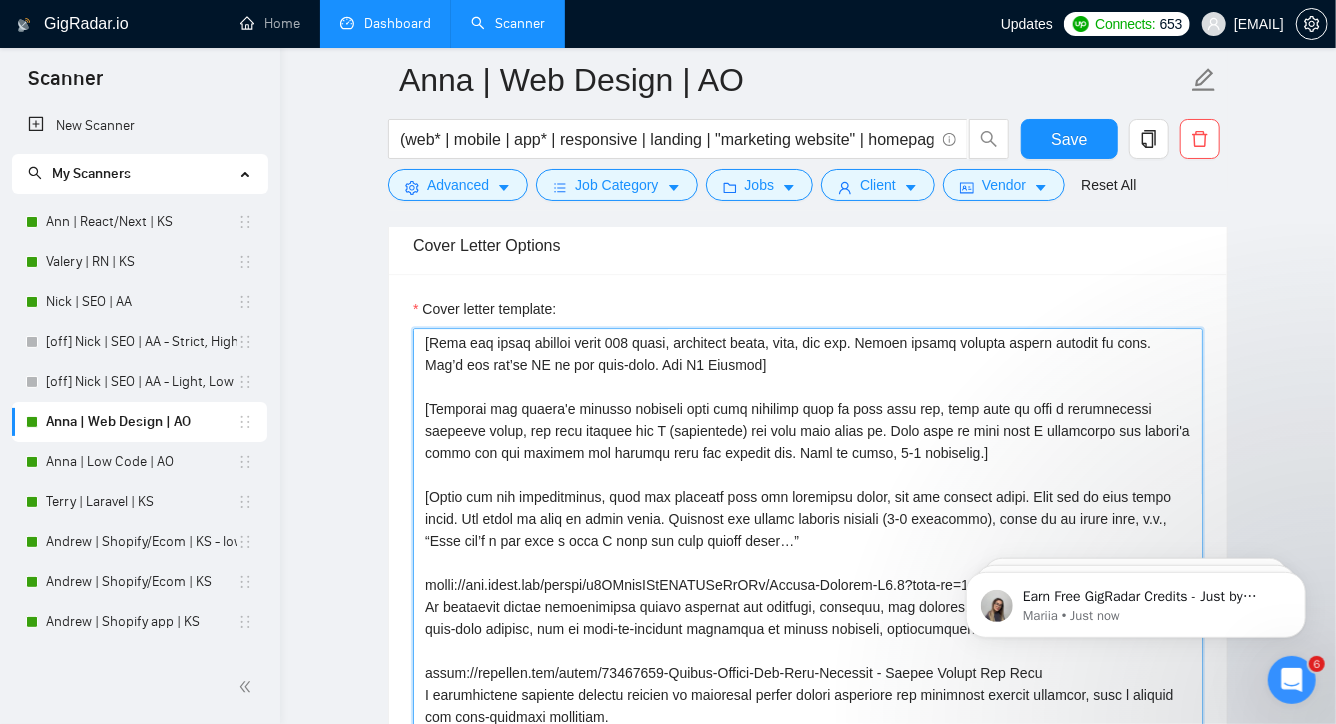 click on "Cover letter template:" at bounding box center (808, 553) 